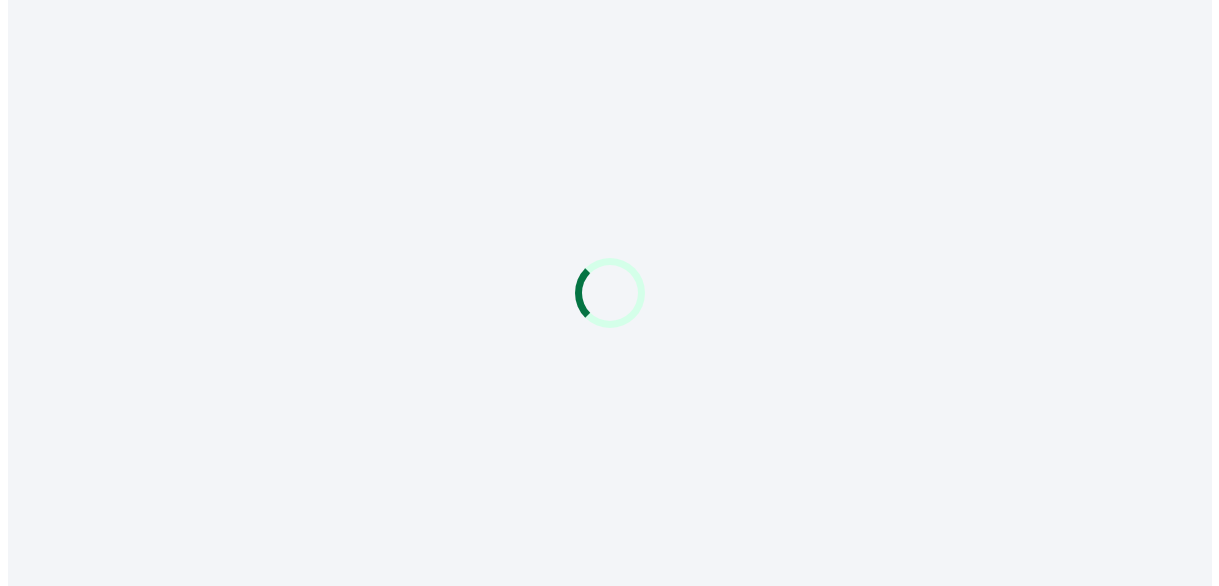 scroll, scrollTop: 0, scrollLeft: 0, axis: both 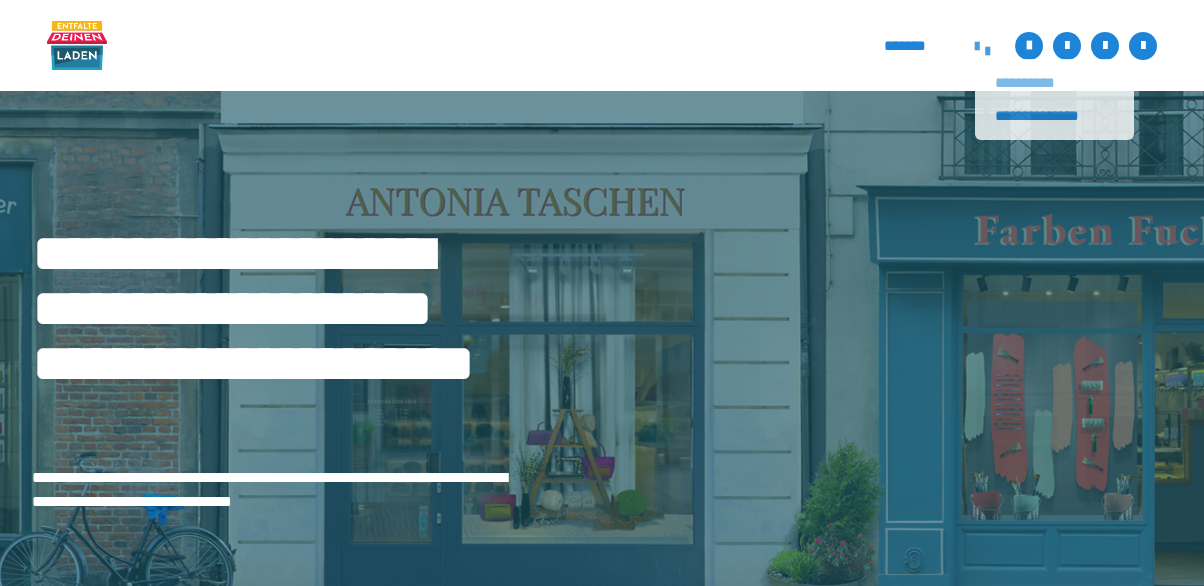click on "**********" at bounding box center [1054, 83] 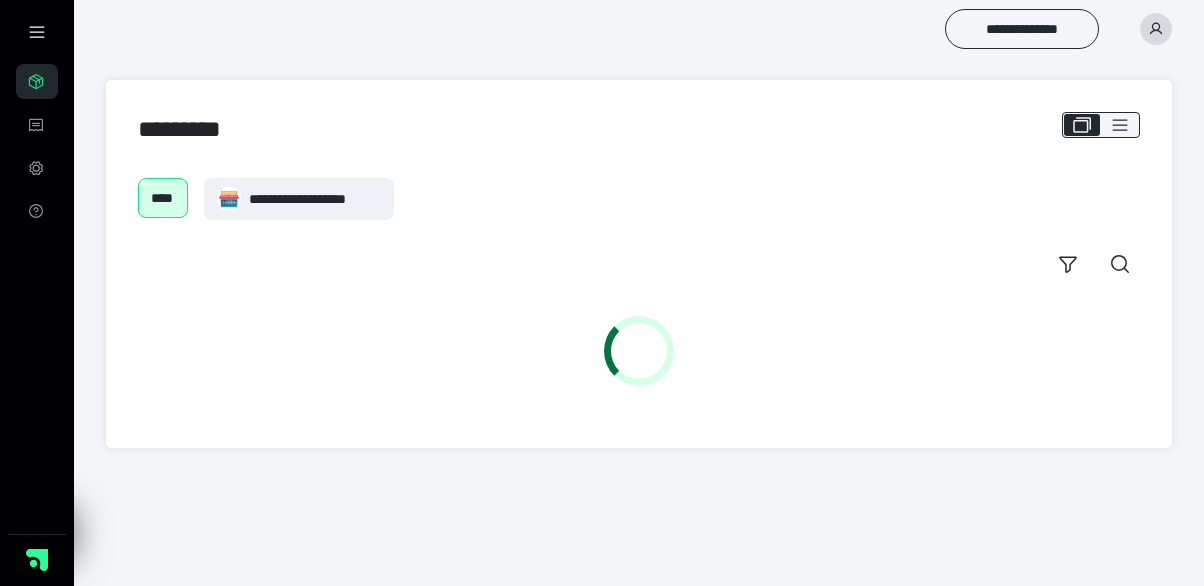scroll, scrollTop: 0, scrollLeft: 0, axis: both 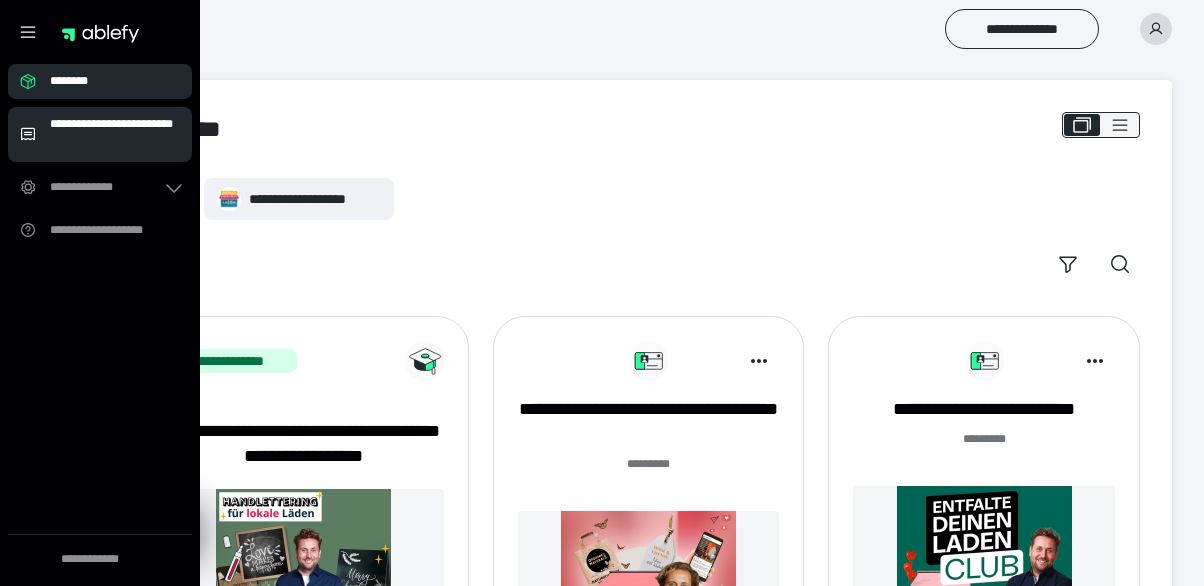 click on "**********" at bounding box center (115, 134) 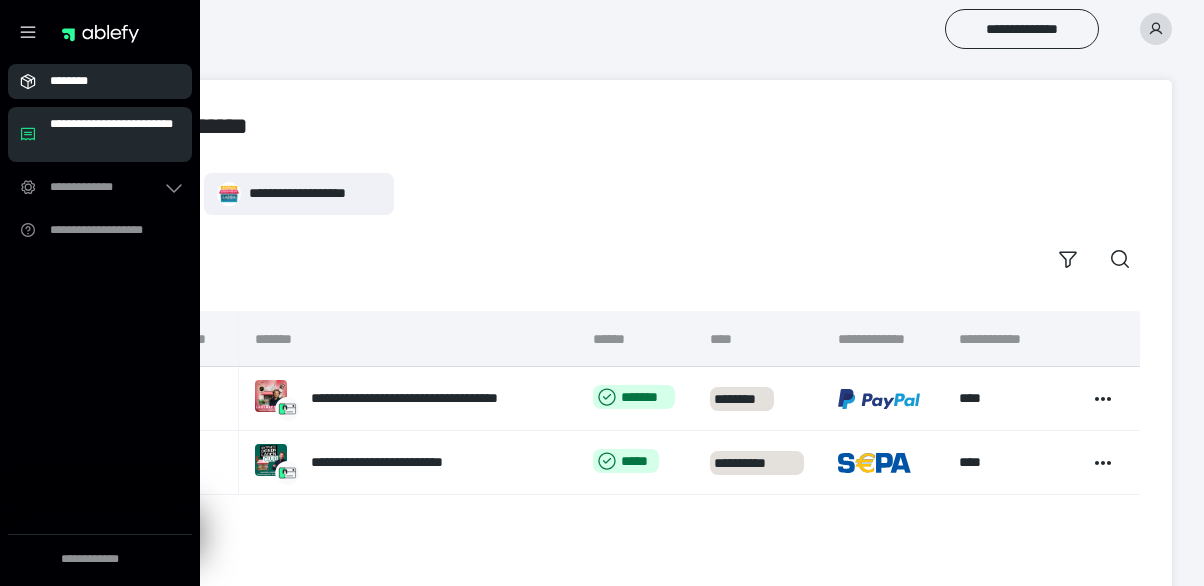 click on "********" at bounding box center [106, 81] 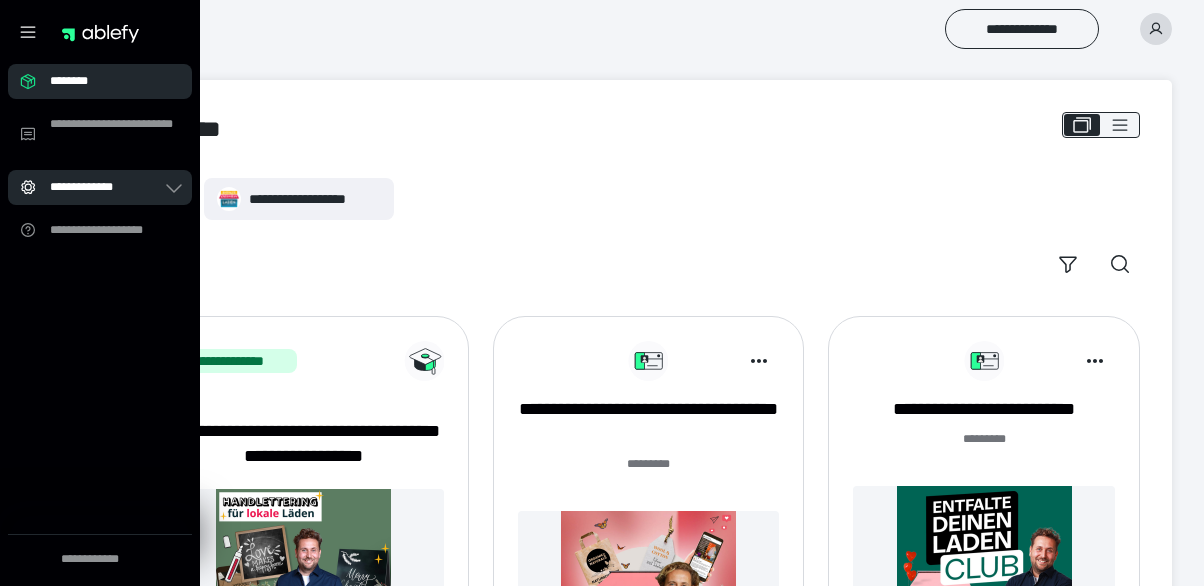 click on "**********" at bounding box center [106, 187] 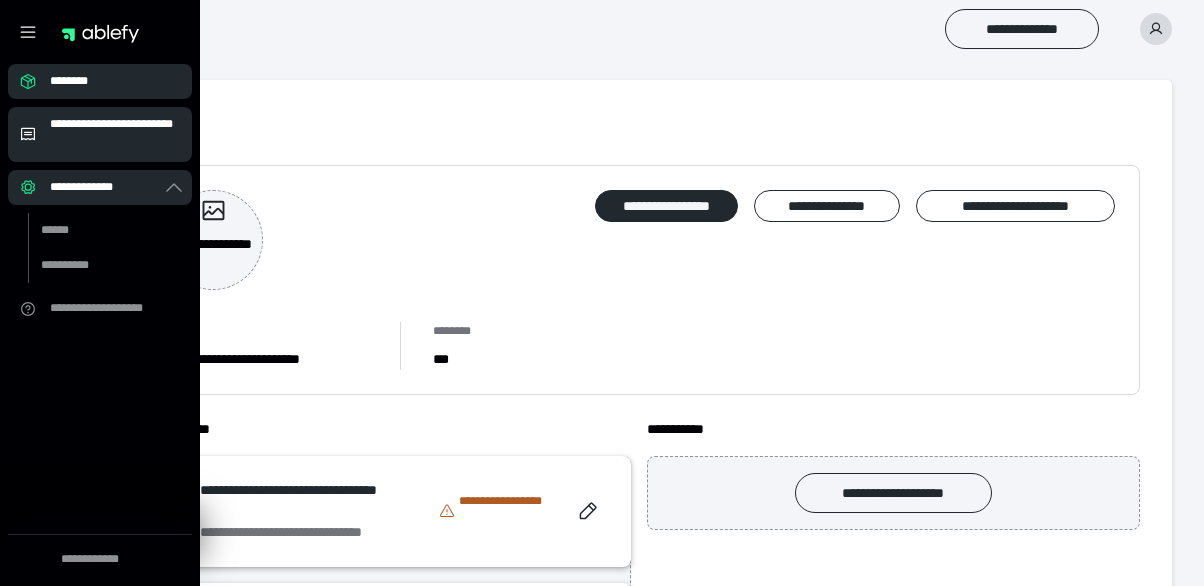 click on "**********" at bounding box center (115, 134) 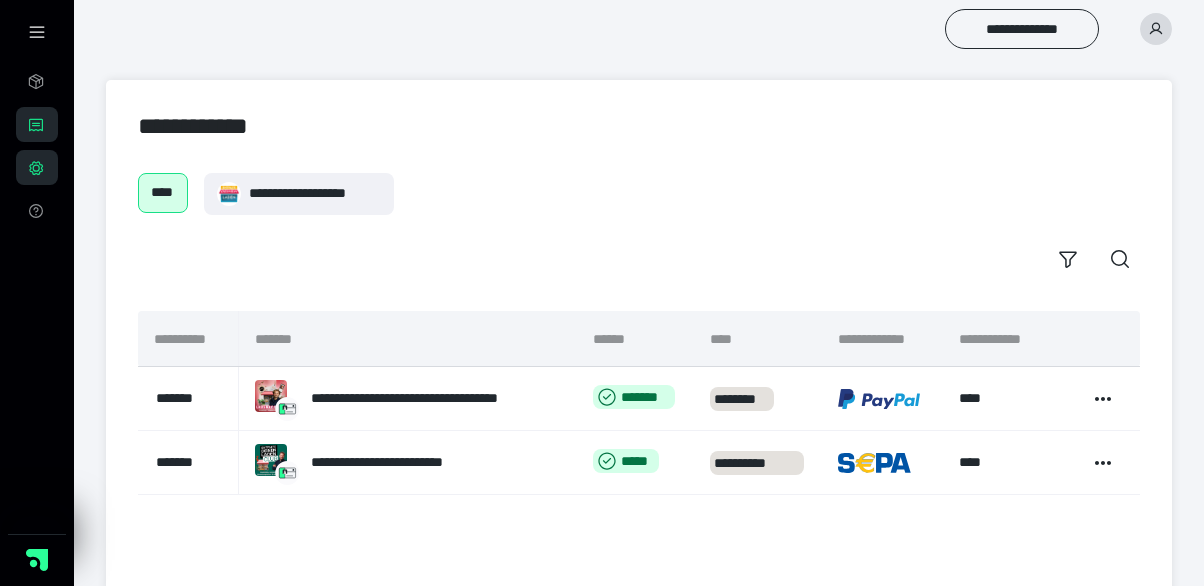 scroll, scrollTop: 101, scrollLeft: 0, axis: vertical 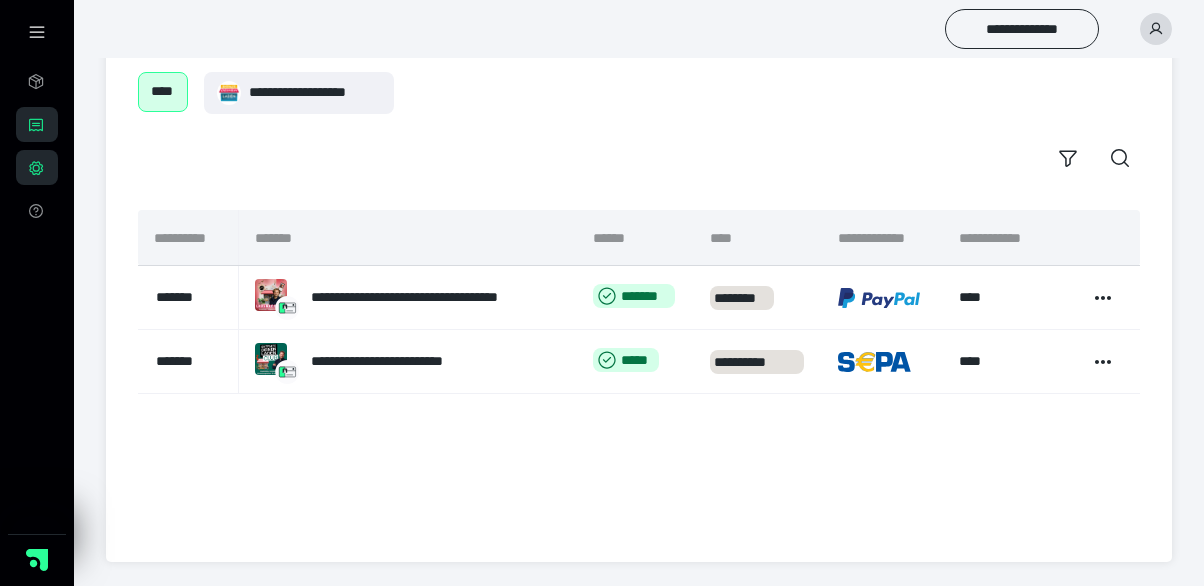 click on "****" at bounding box center [163, 91] 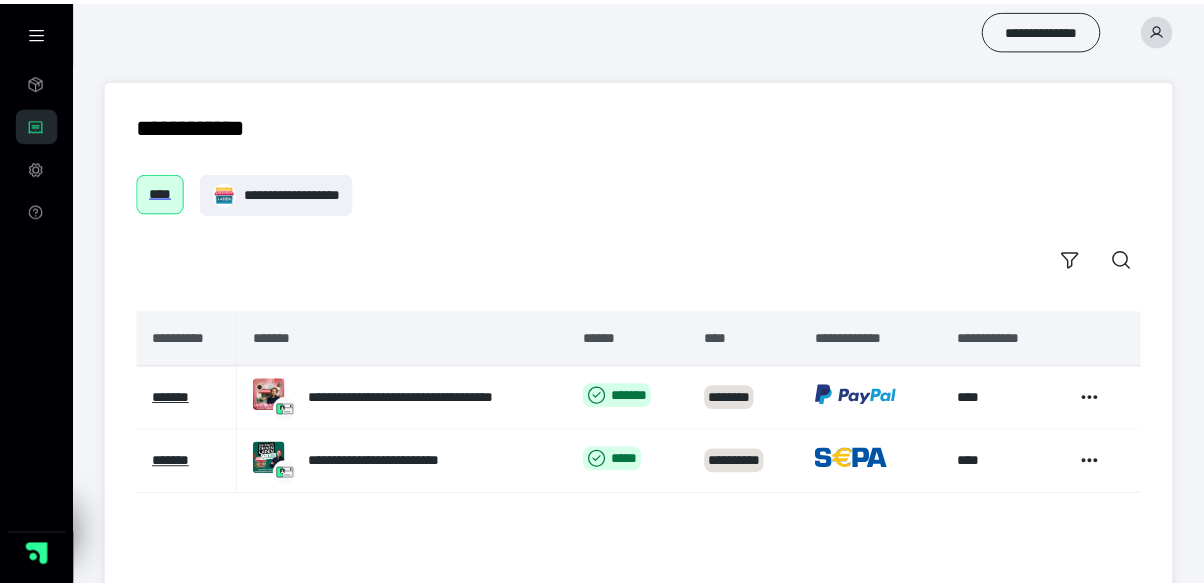 scroll, scrollTop: 0, scrollLeft: 0, axis: both 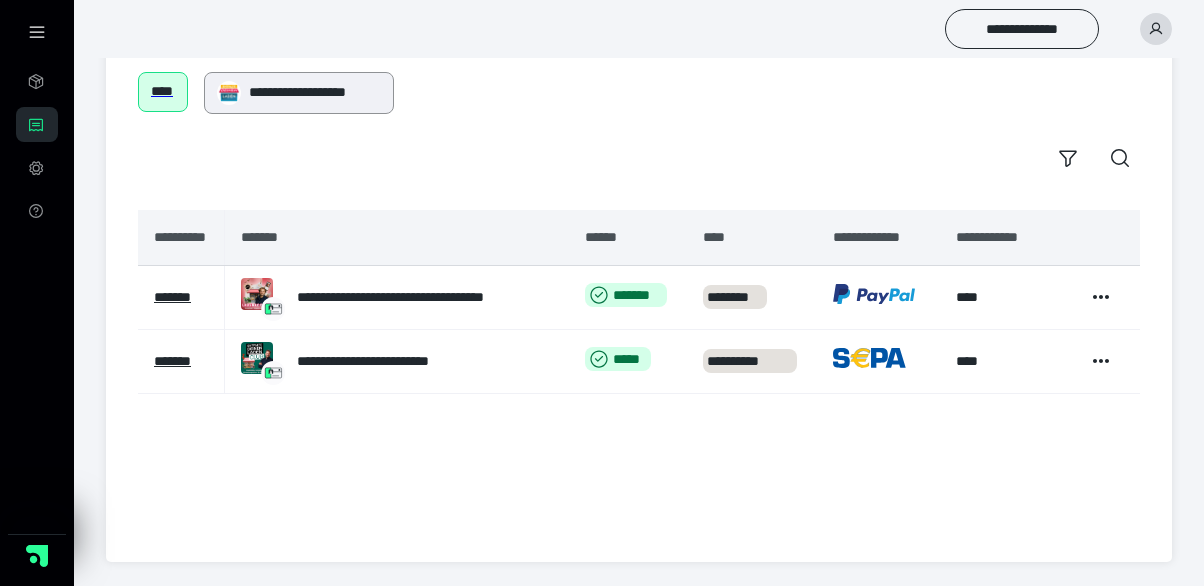 click on "**********" at bounding box center (315, 92) 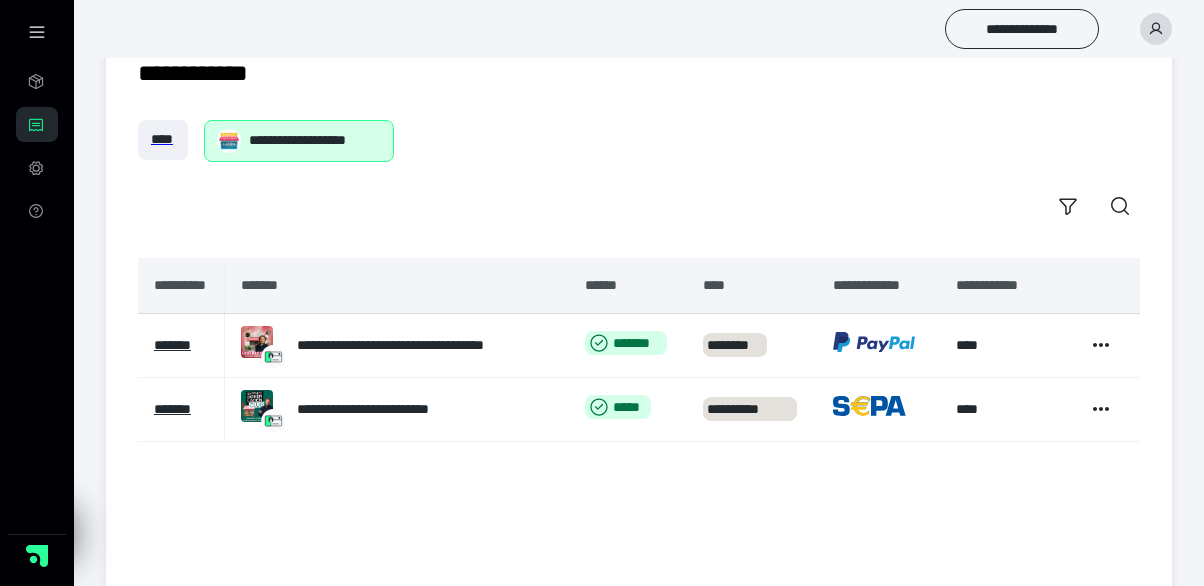 scroll, scrollTop: 101, scrollLeft: 0, axis: vertical 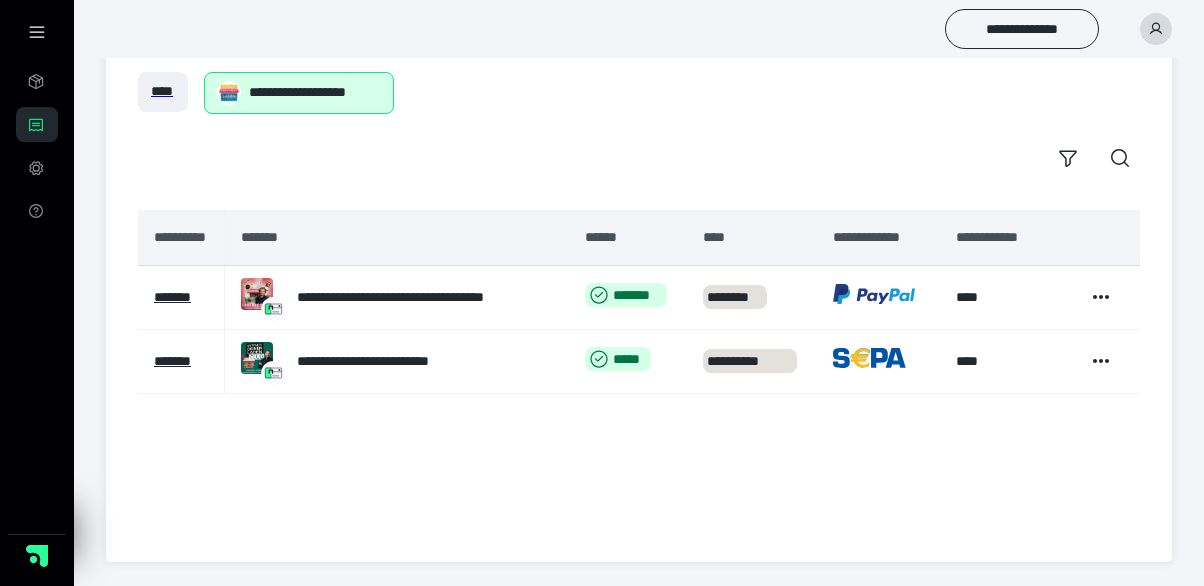 click 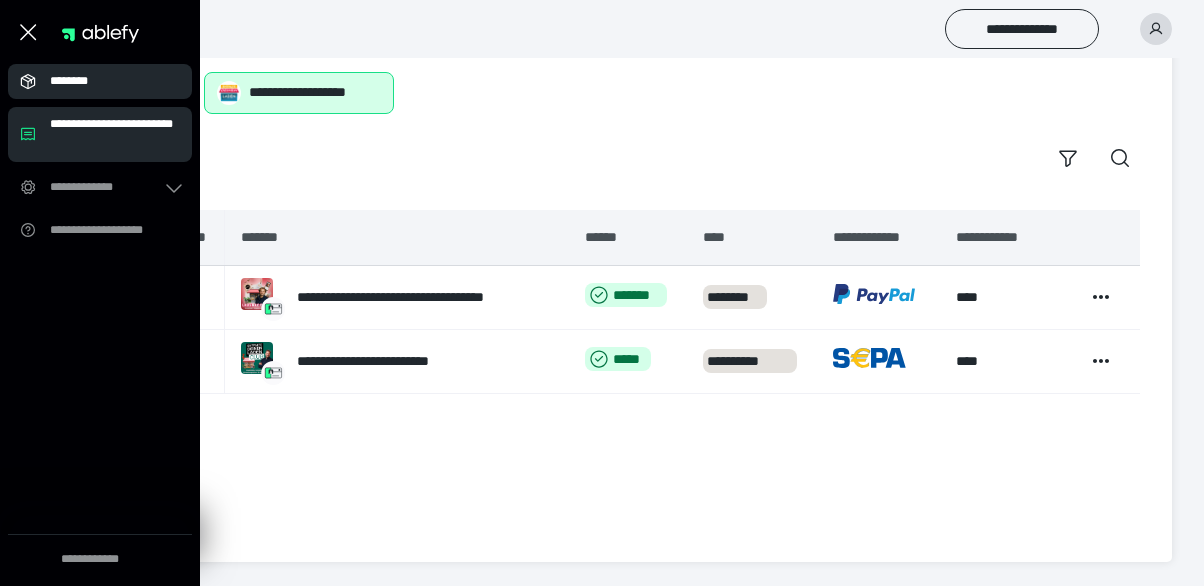 click on "********" at bounding box center (106, 81) 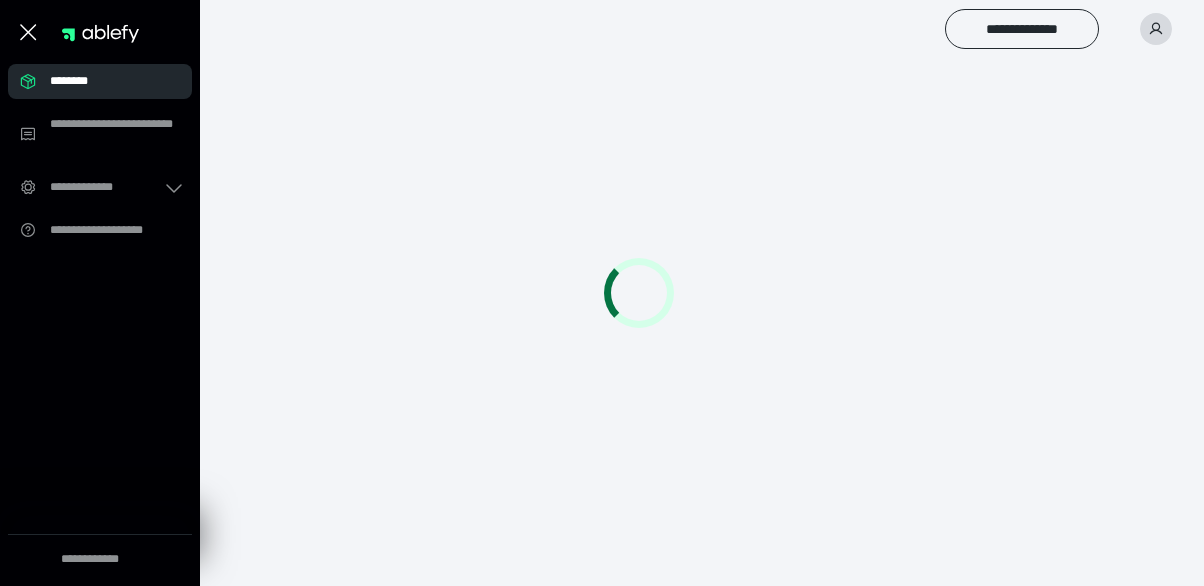 scroll, scrollTop: 0, scrollLeft: 0, axis: both 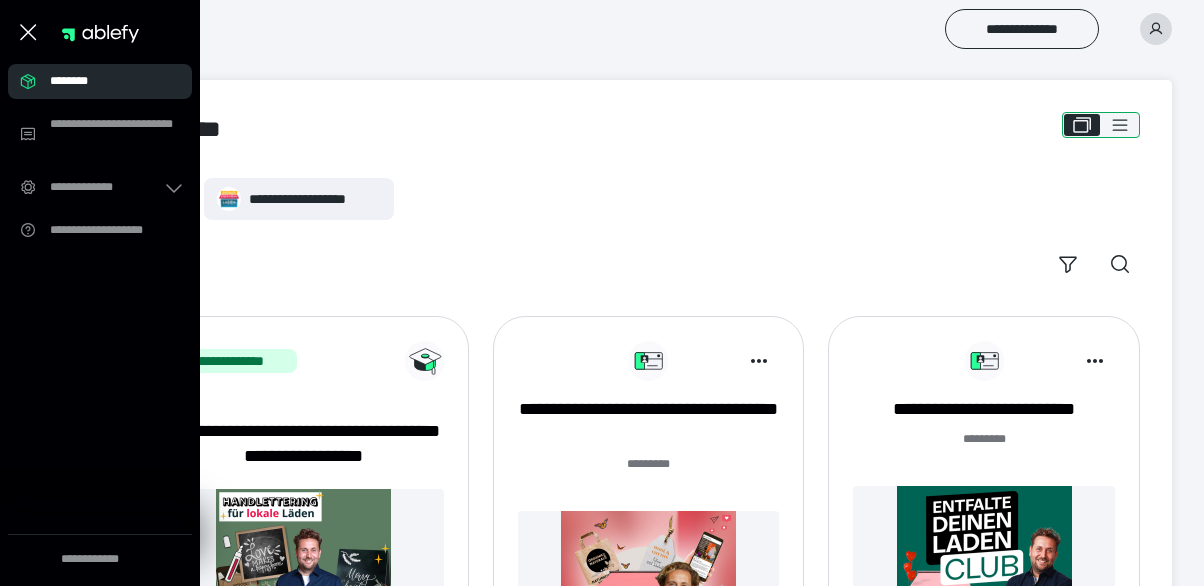 click 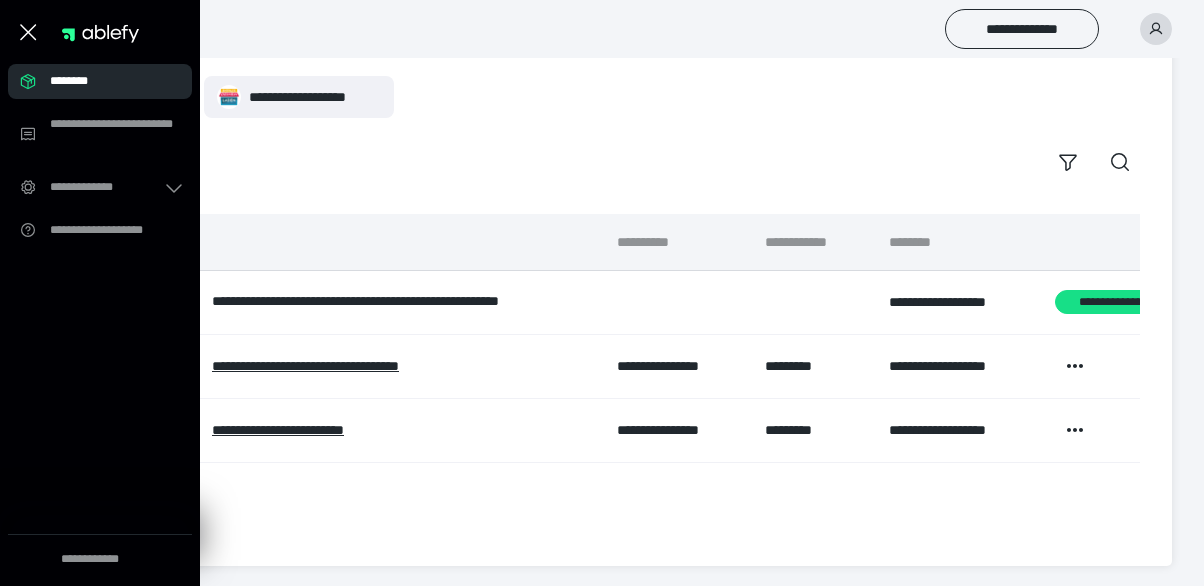 scroll, scrollTop: 106, scrollLeft: 0, axis: vertical 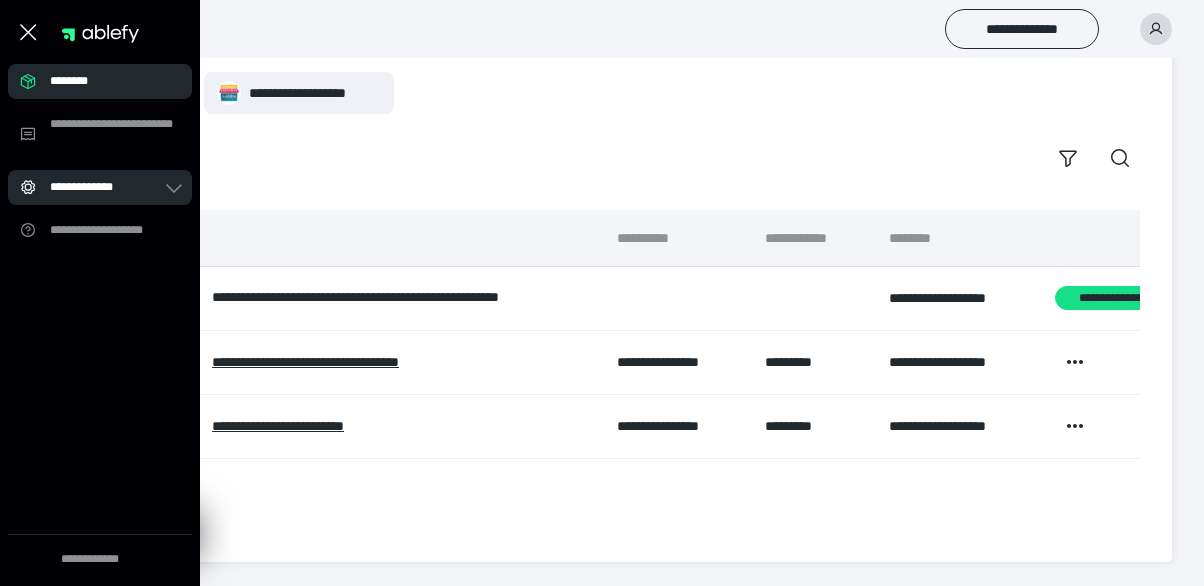 click on "**********" at bounding box center [106, 187] 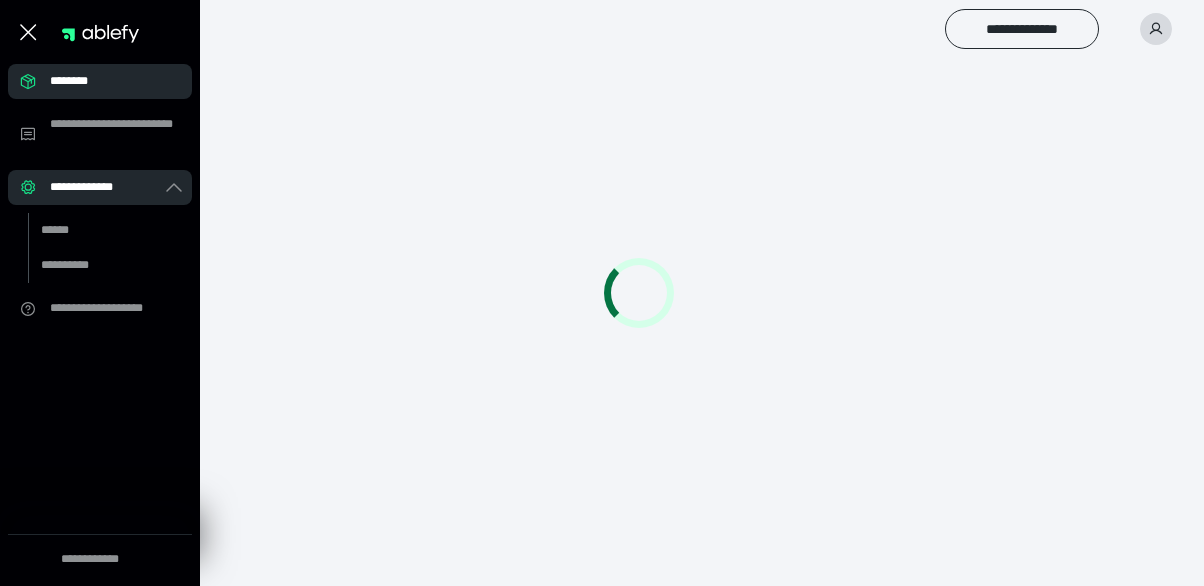 scroll, scrollTop: 106, scrollLeft: 0, axis: vertical 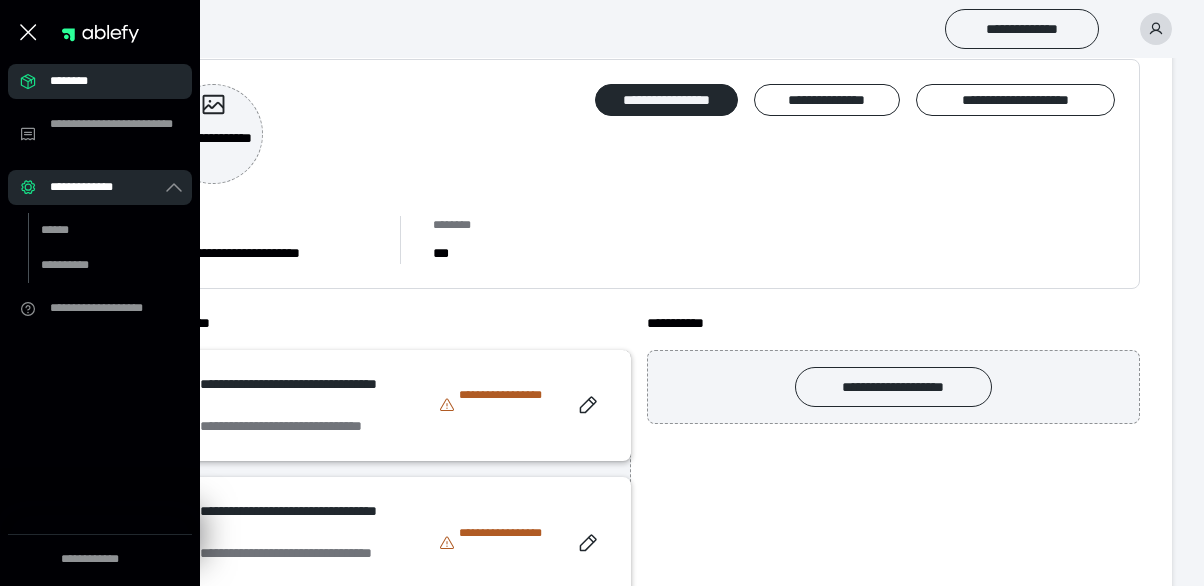 click on "********" at bounding box center (106, 81) 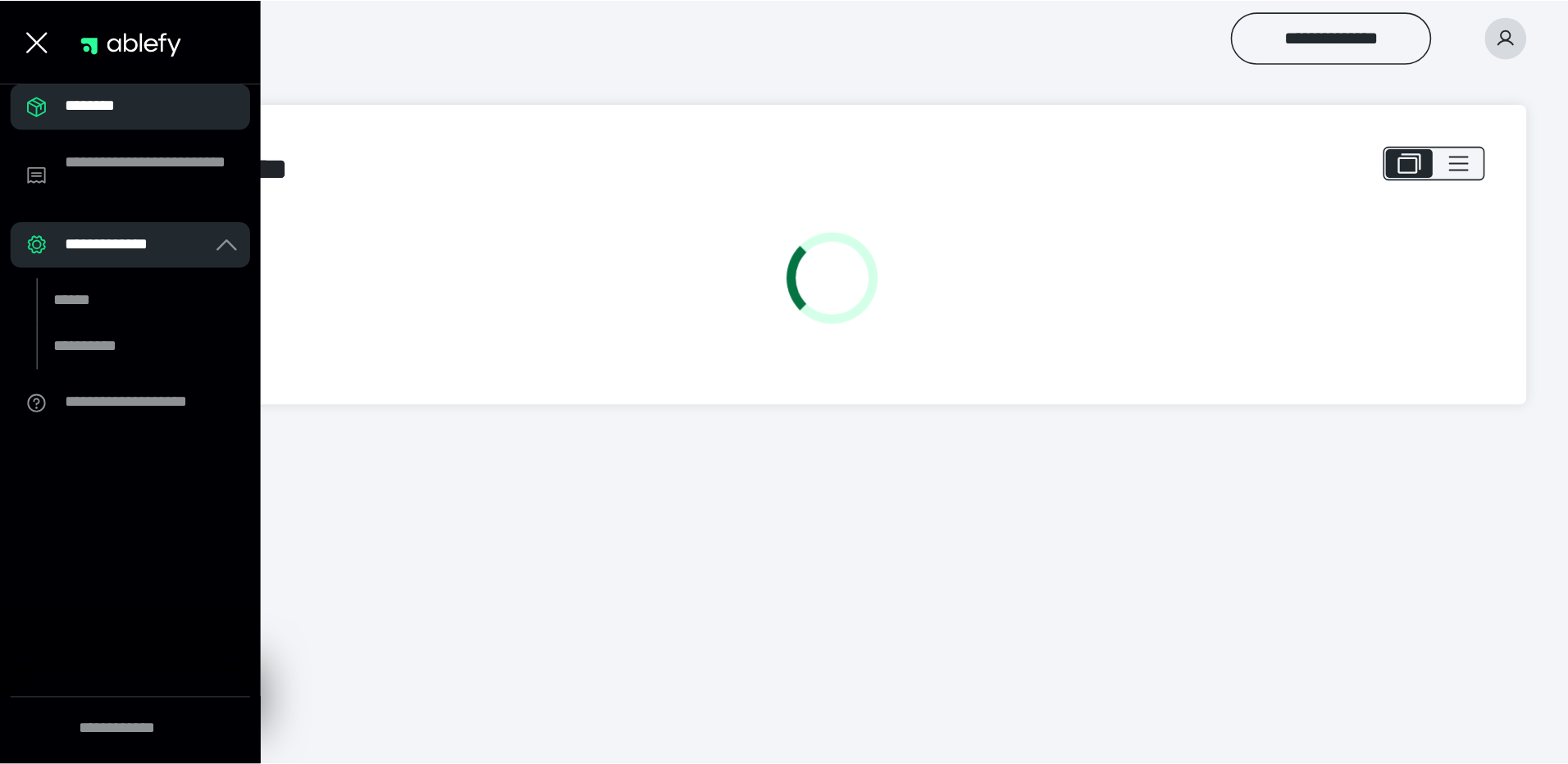scroll, scrollTop: 0, scrollLeft: 0, axis: both 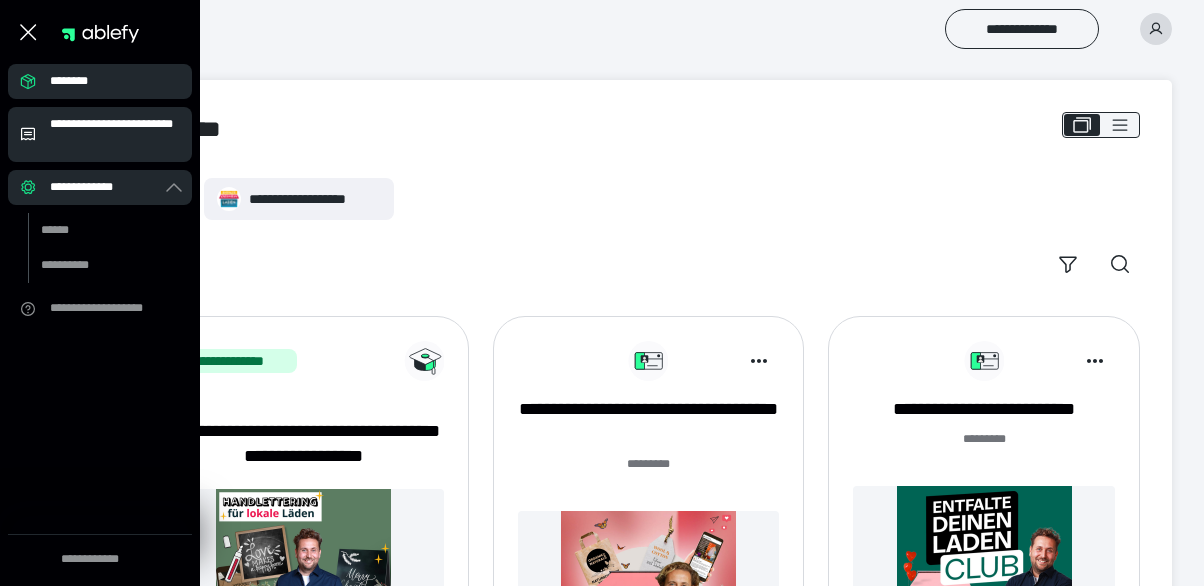 click on "**********" at bounding box center (100, 134) 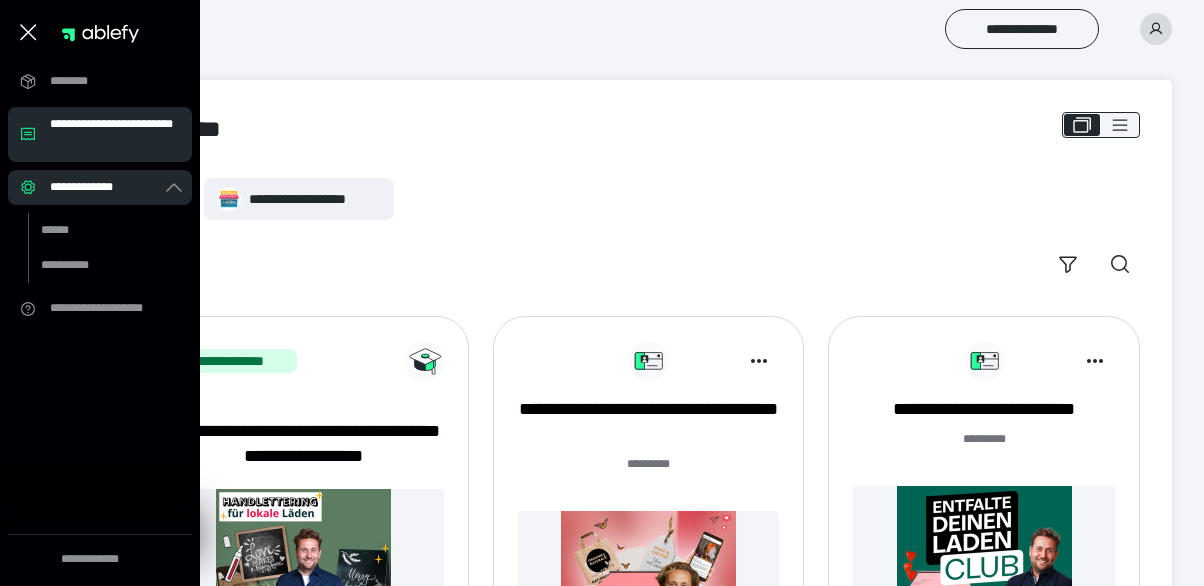 click on "**********" at bounding box center [115, 134] 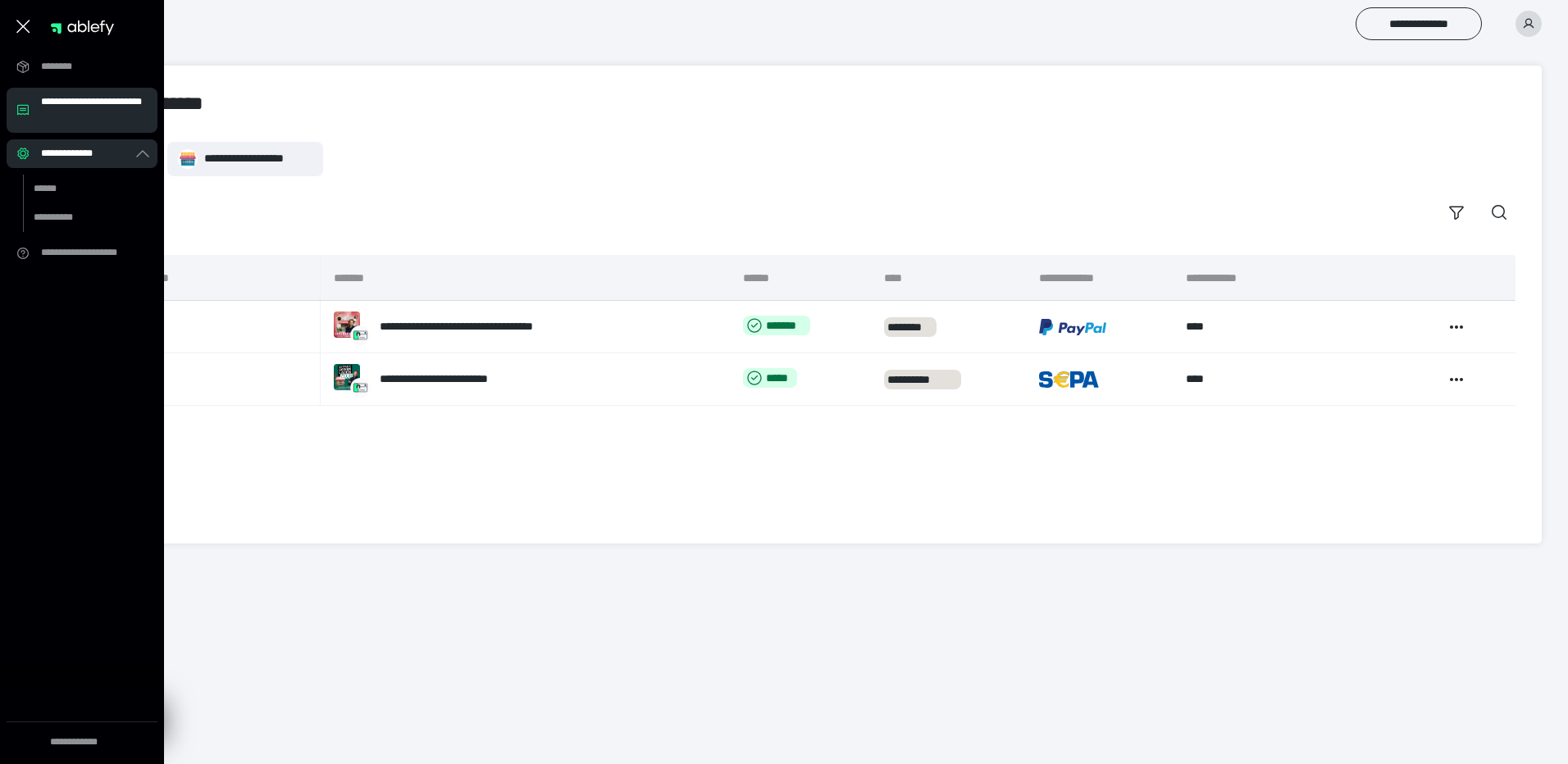 click on "**********" at bounding box center [94, 110] 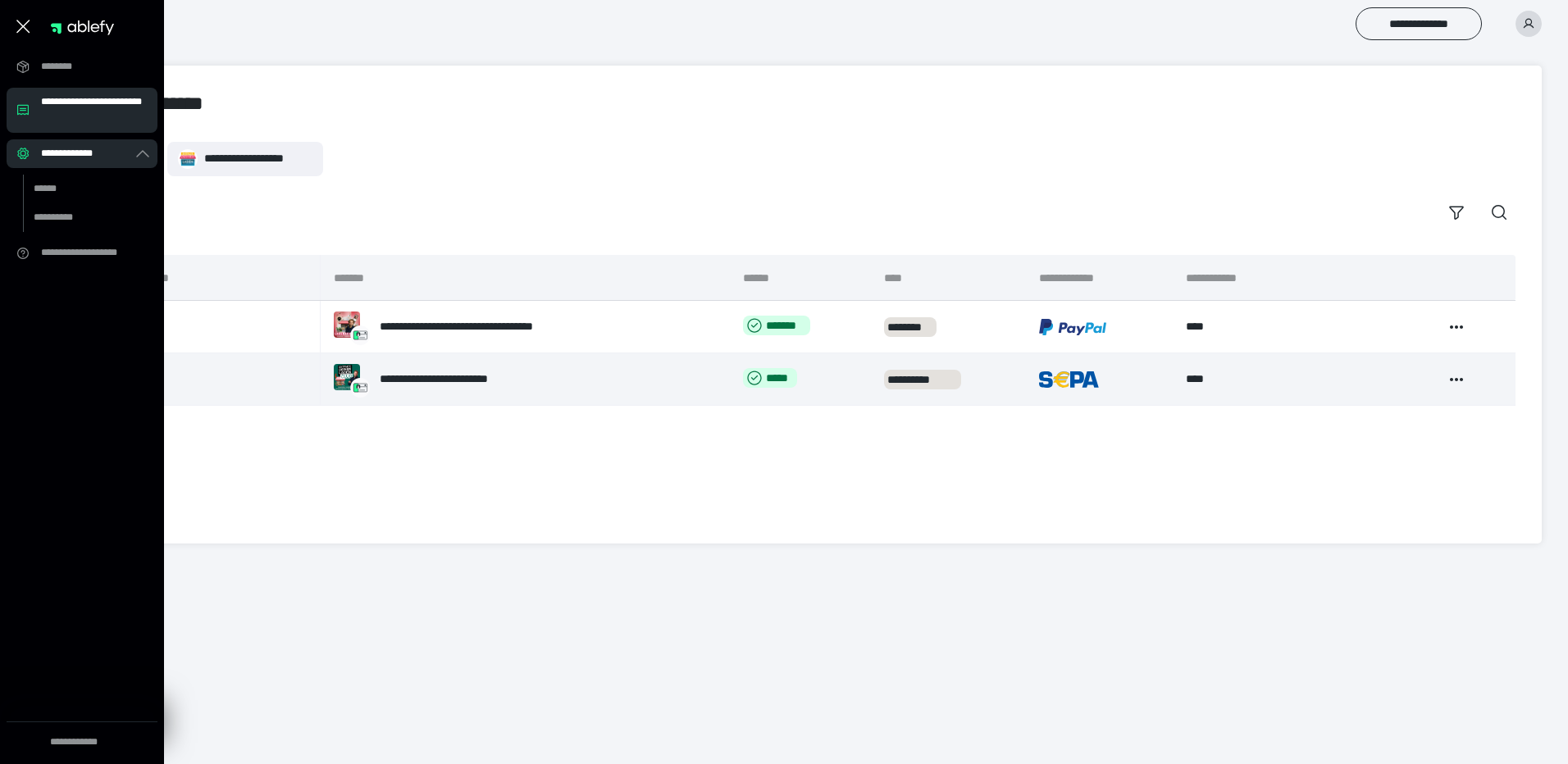 click on "**********" at bounding box center (454, 379) 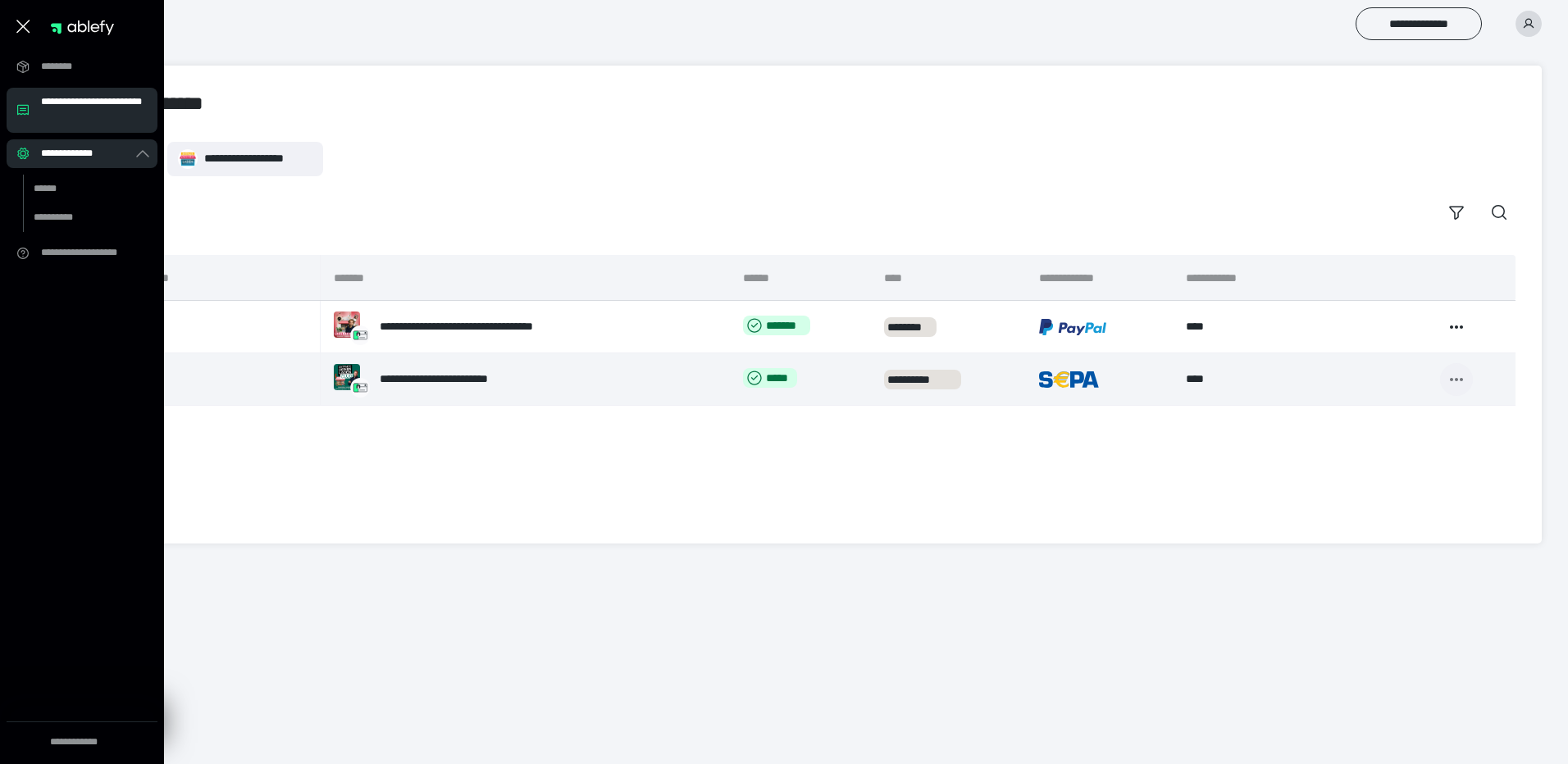 click at bounding box center [1456, 380] 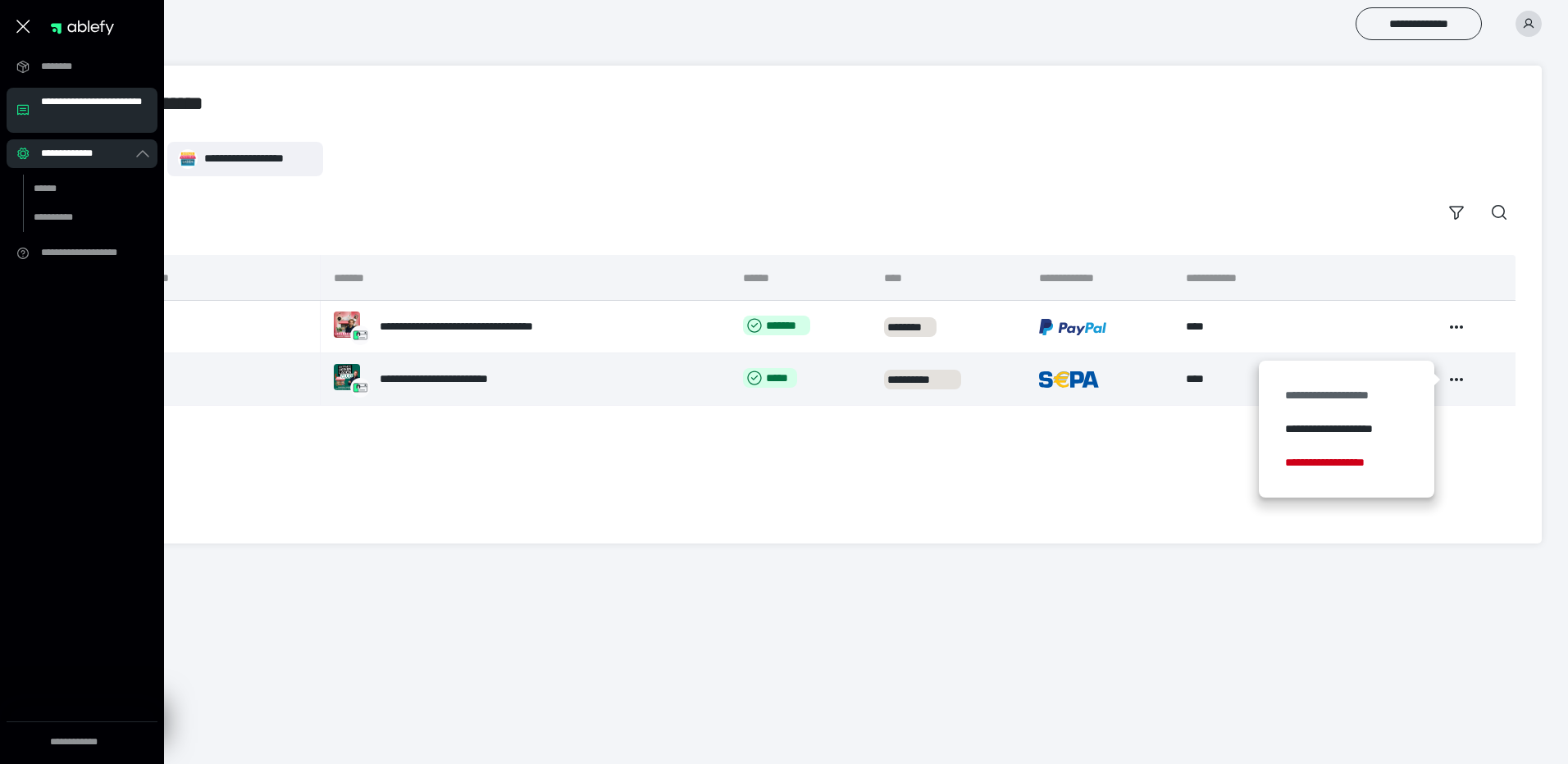 click on "**********" at bounding box center (1346, 395) 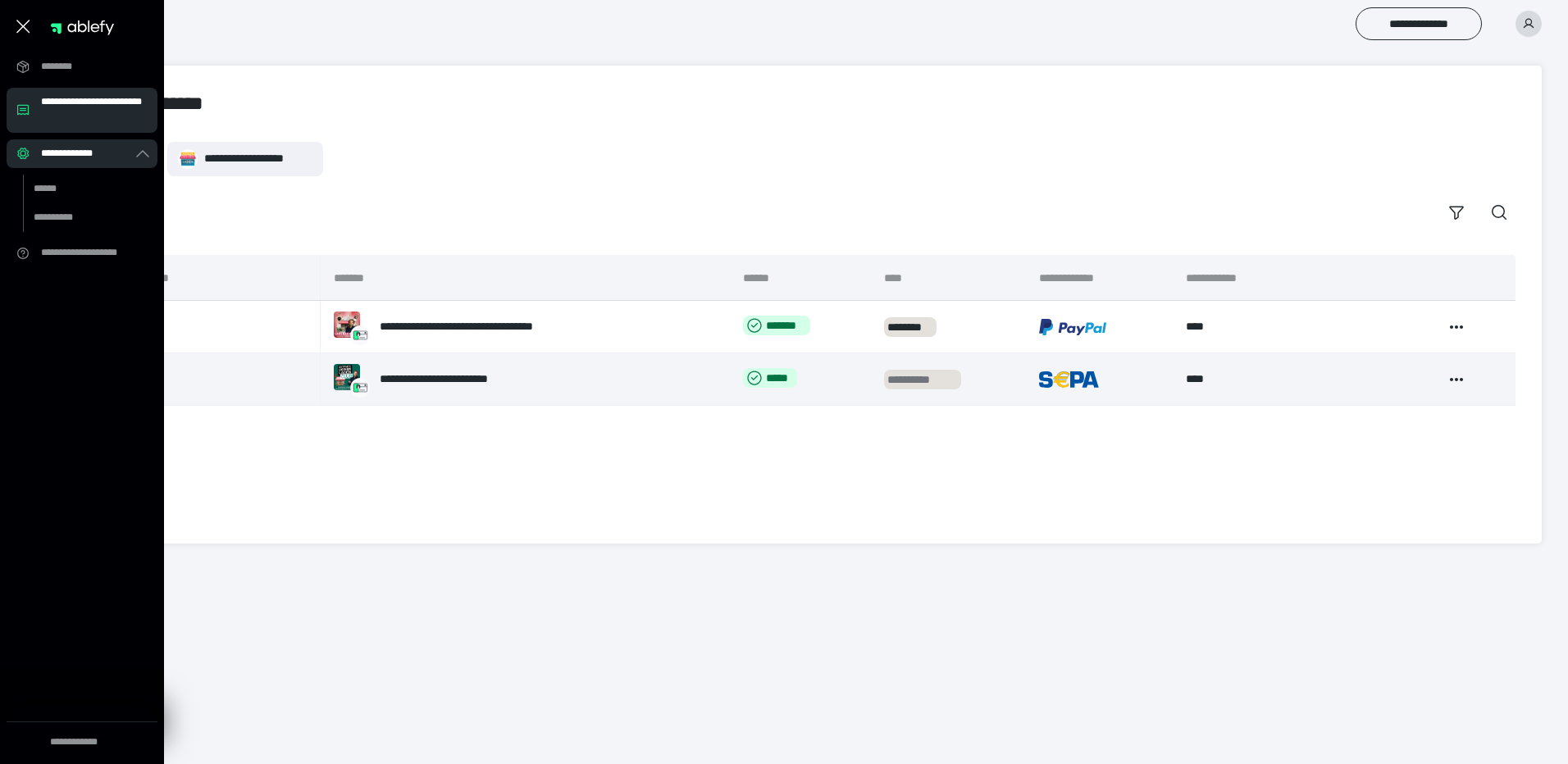 click on "**********" at bounding box center (923, 380) 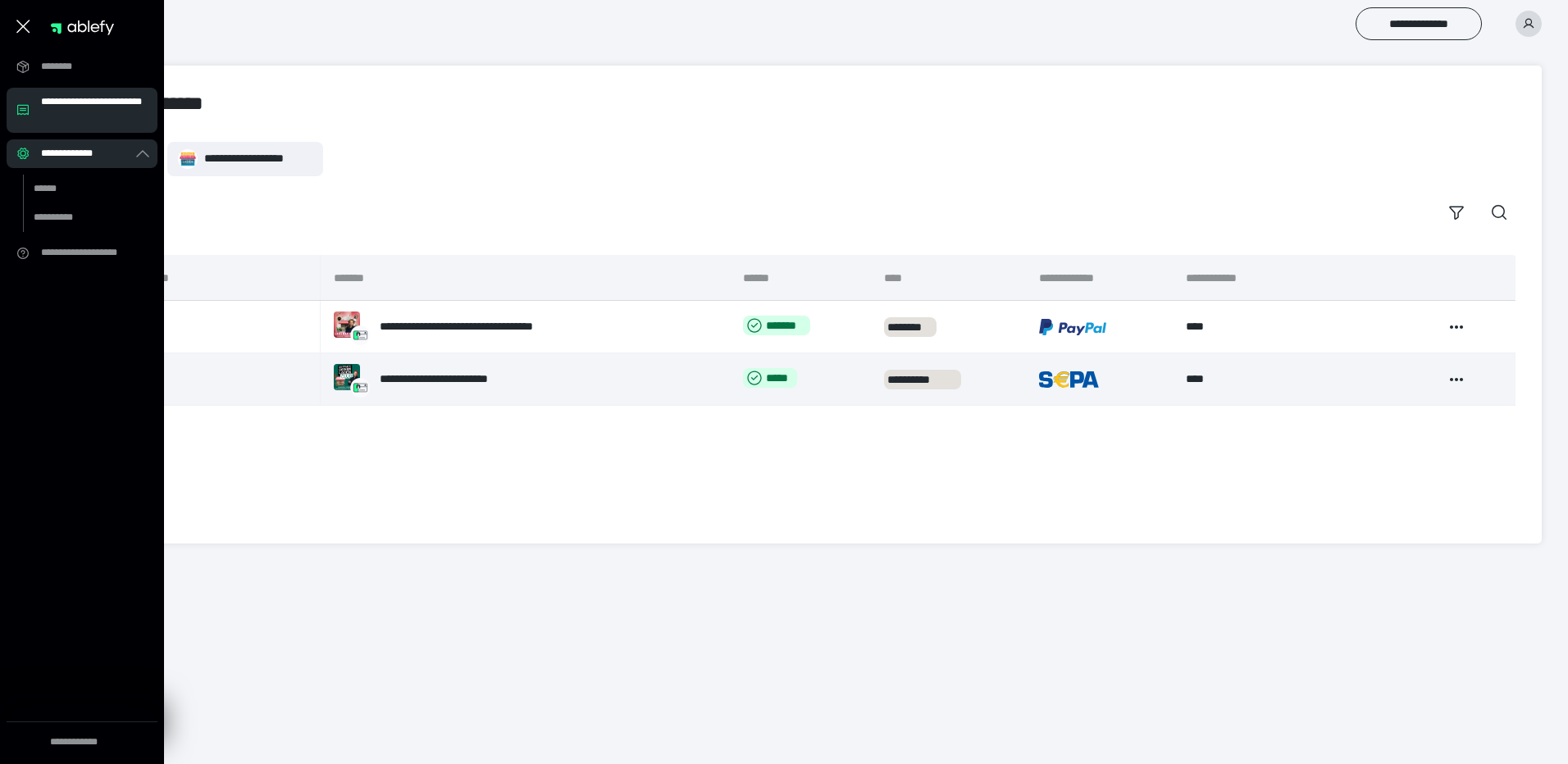 click at bounding box center (1069, 380) 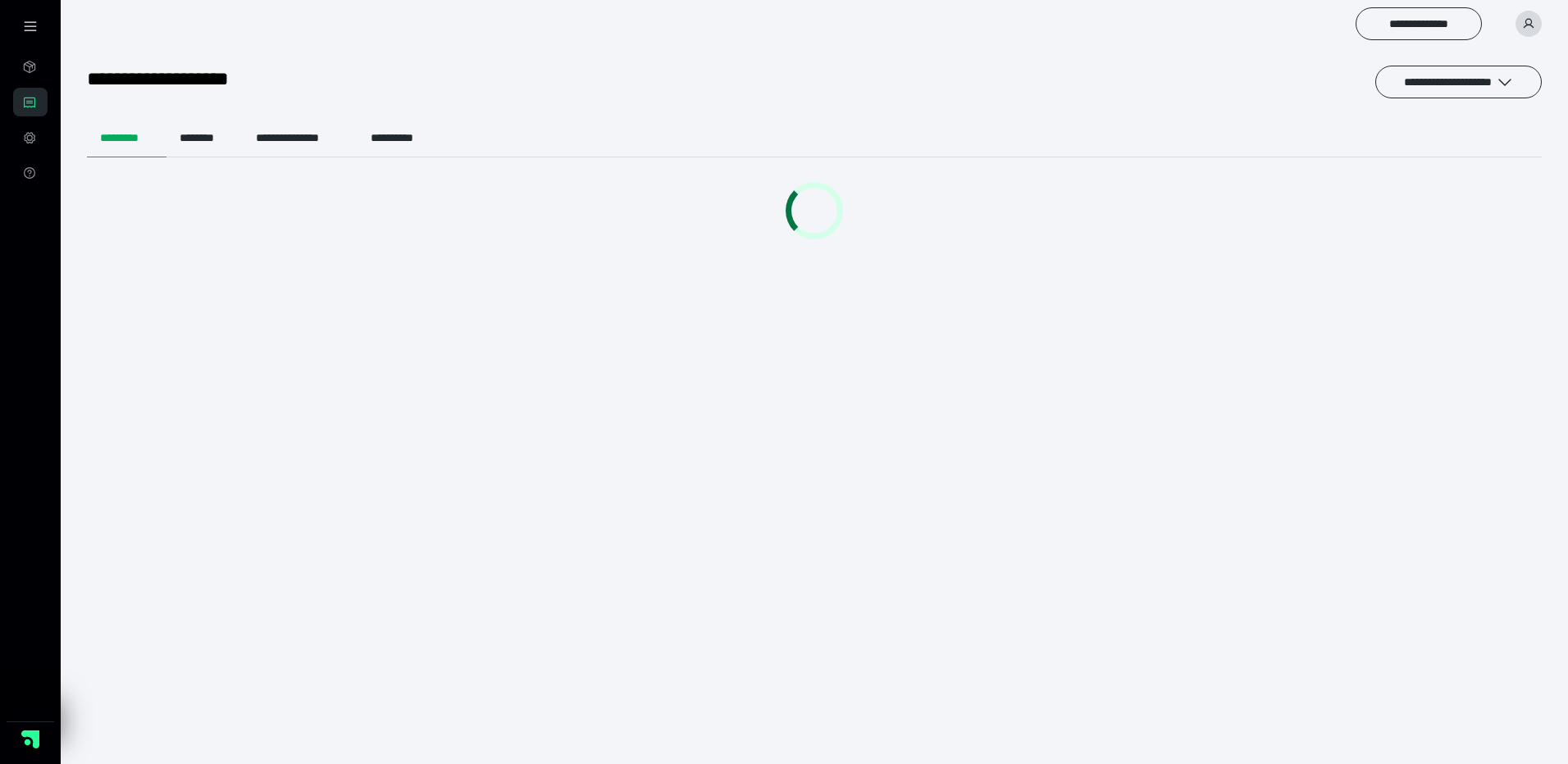 scroll, scrollTop: 0, scrollLeft: 0, axis: both 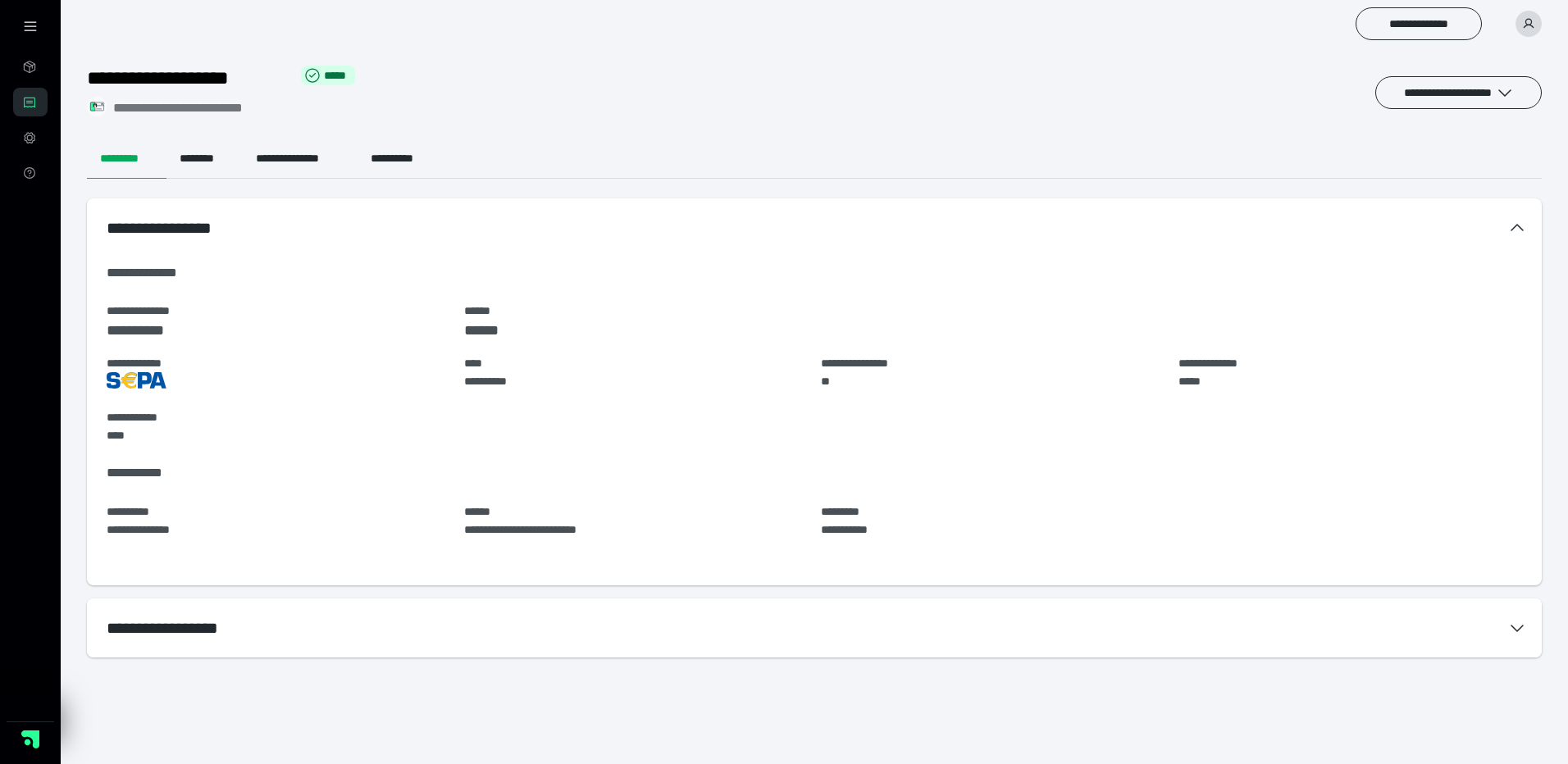 click on "**********" at bounding box center (814, 628) 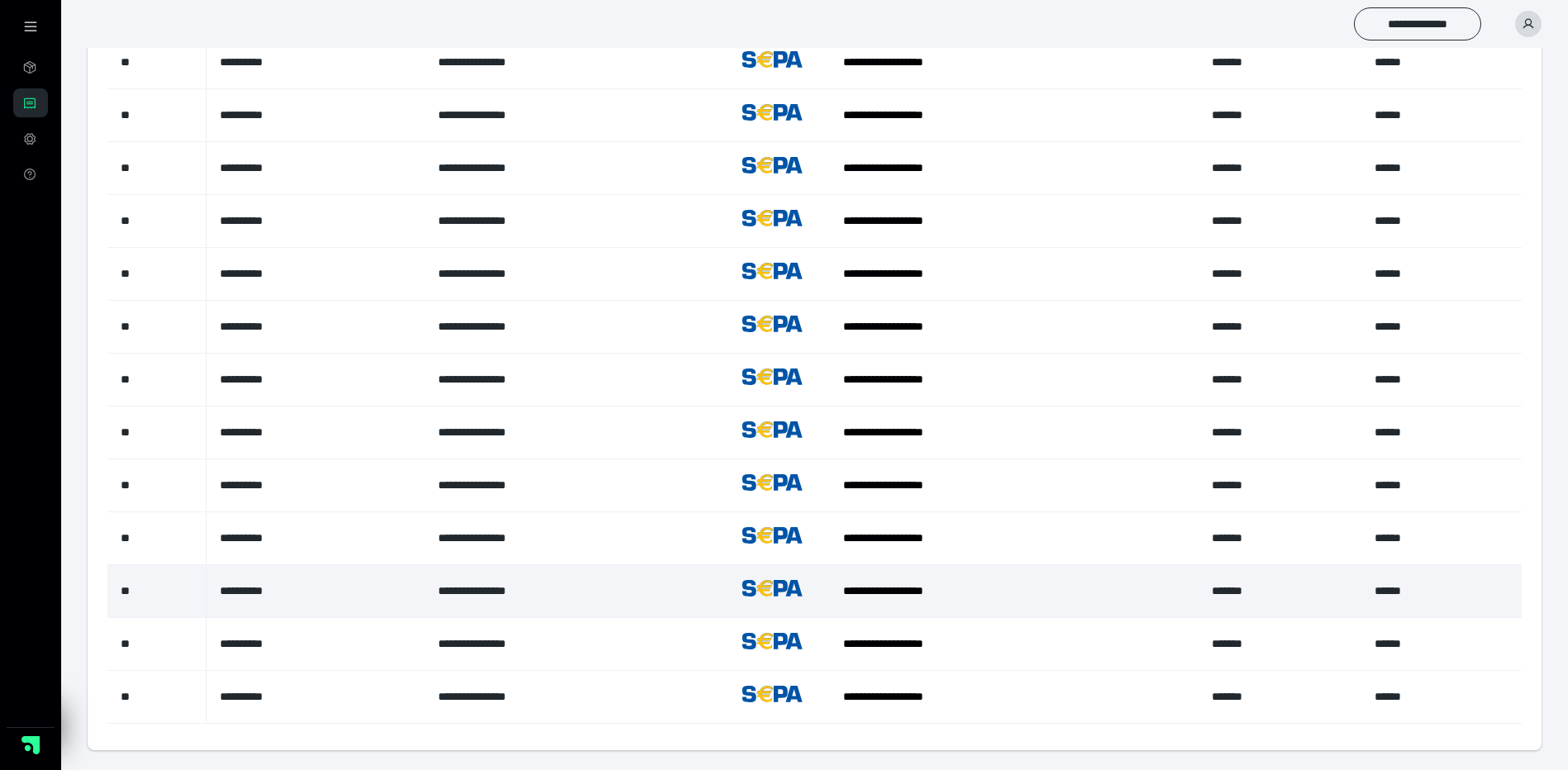 scroll, scrollTop: 1693, scrollLeft: 0, axis: vertical 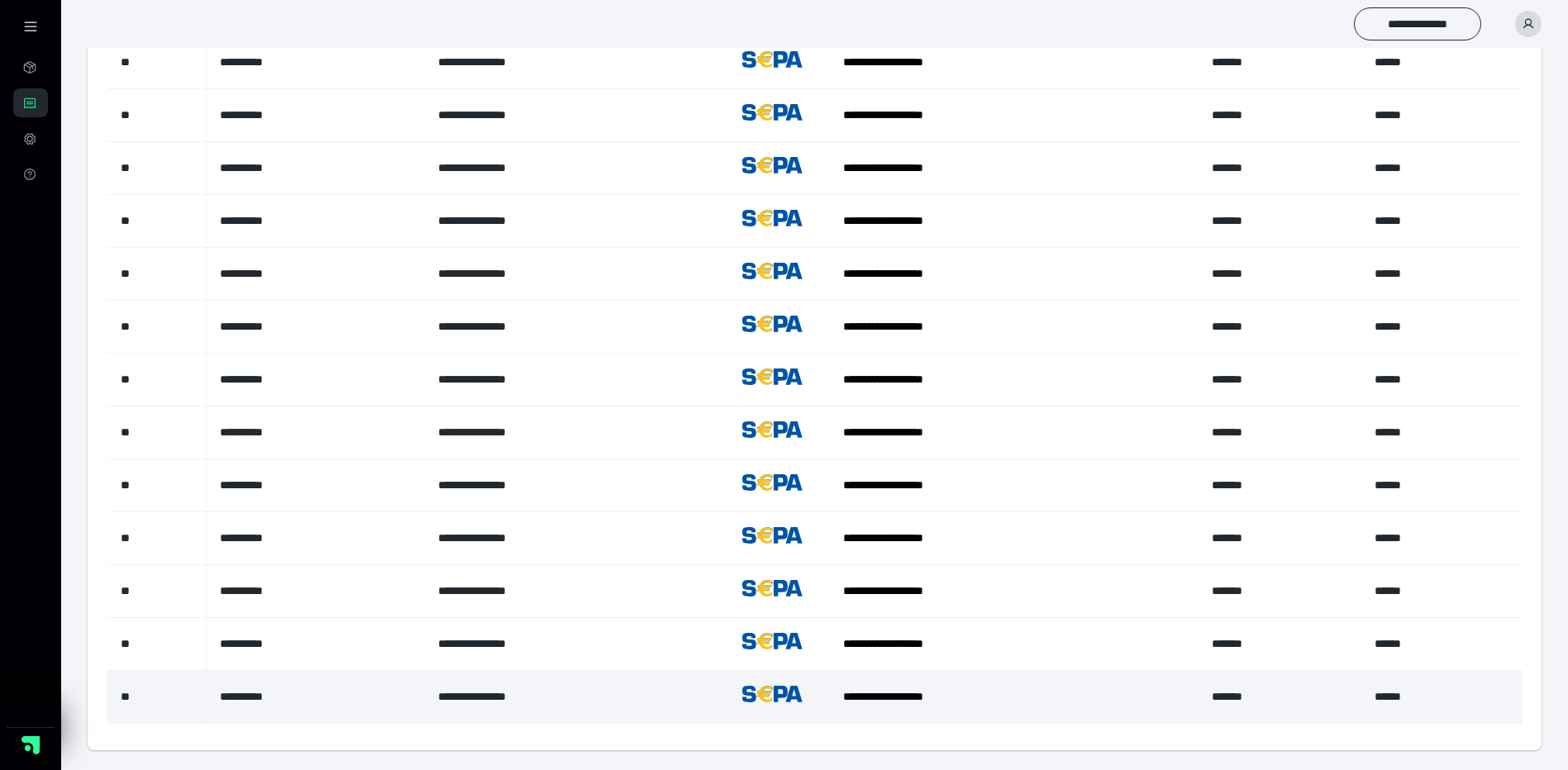 click on "**********" at bounding box center (316, 697) 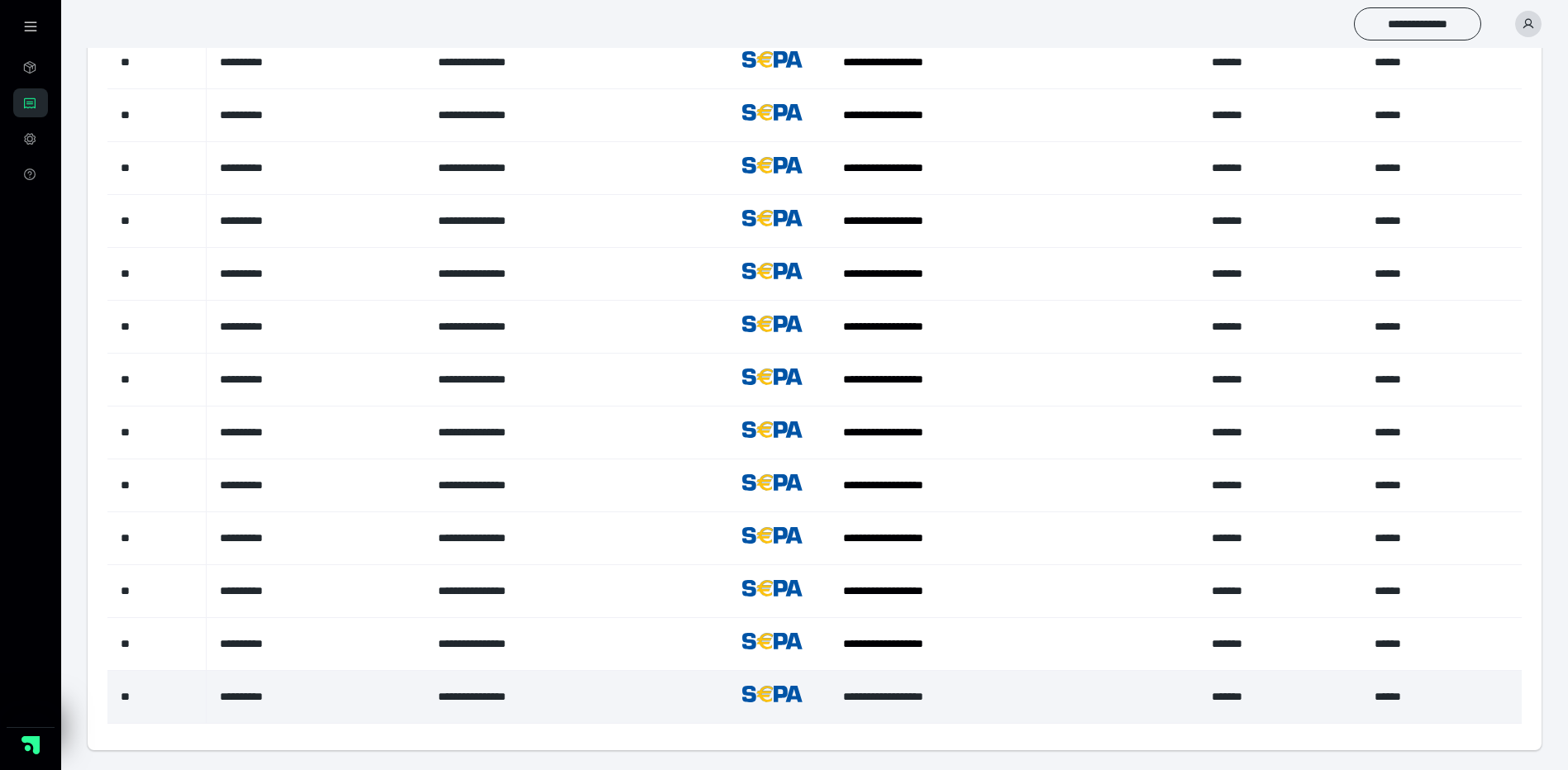 click on "**********" at bounding box center [883, 696] 